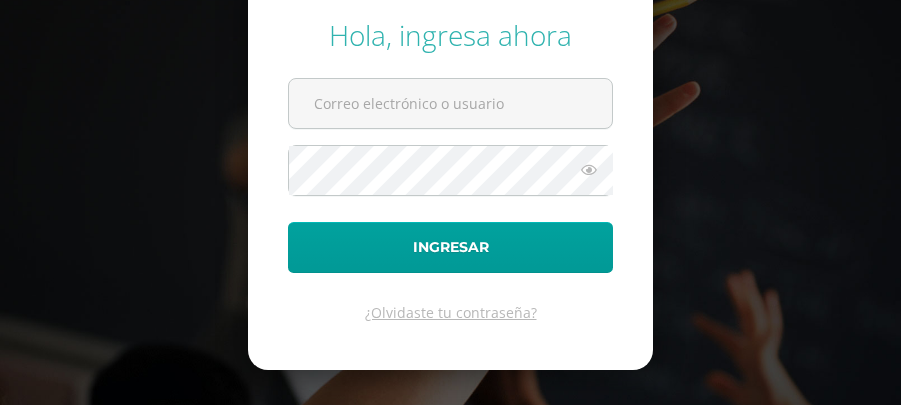 scroll, scrollTop: 0, scrollLeft: 0, axis: both 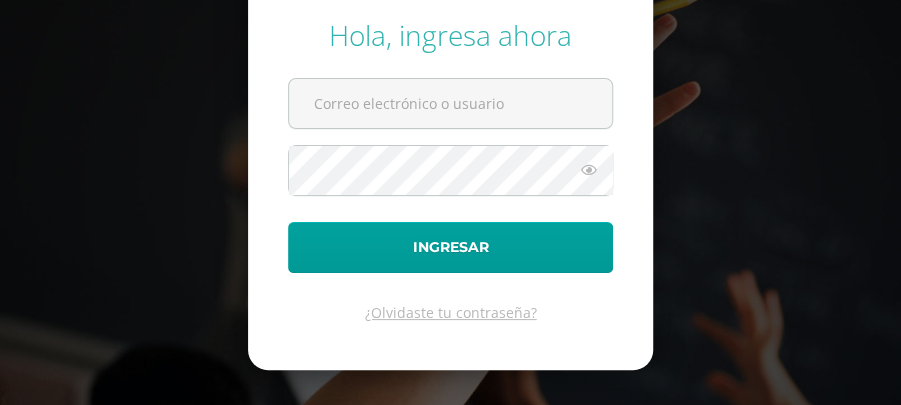 type on "[EMAIL_ADDRESS][DOMAIN_NAME]" 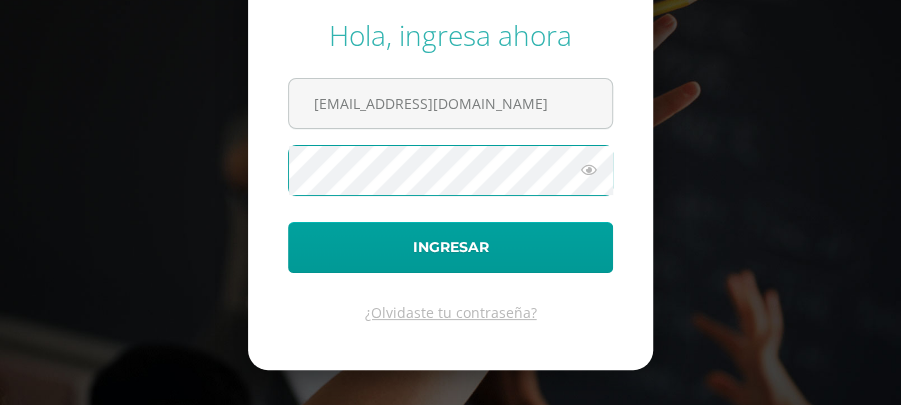 click at bounding box center [589, 170] 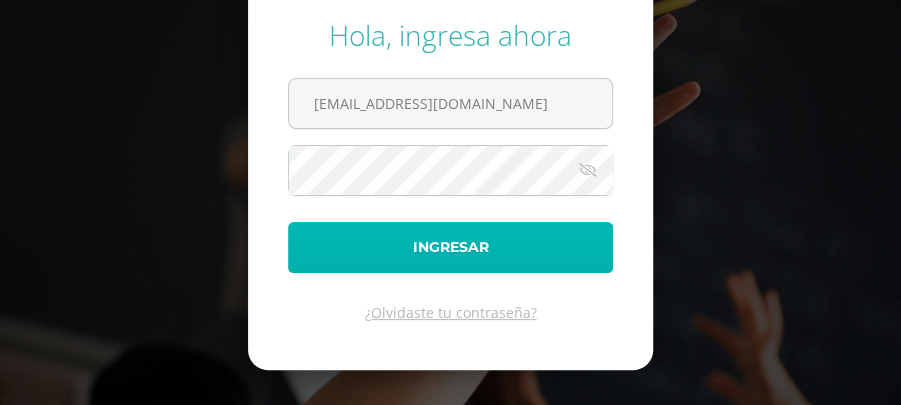 click on "Ingresar" at bounding box center [450, 247] 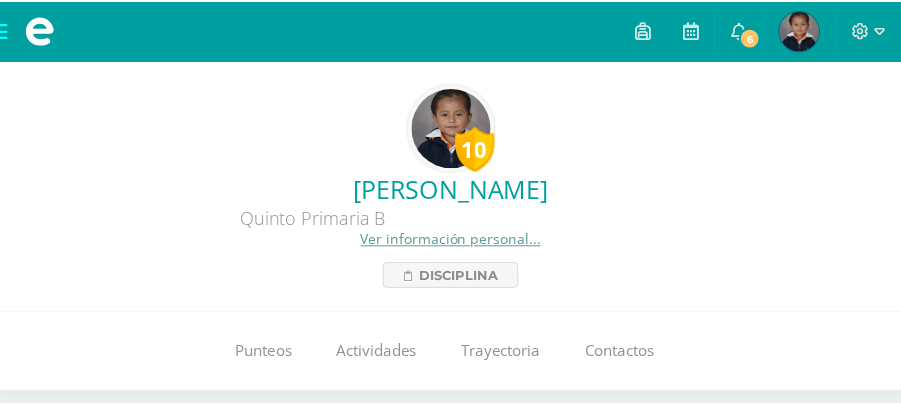 scroll, scrollTop: 0, scrollLeft: 0, axis: both 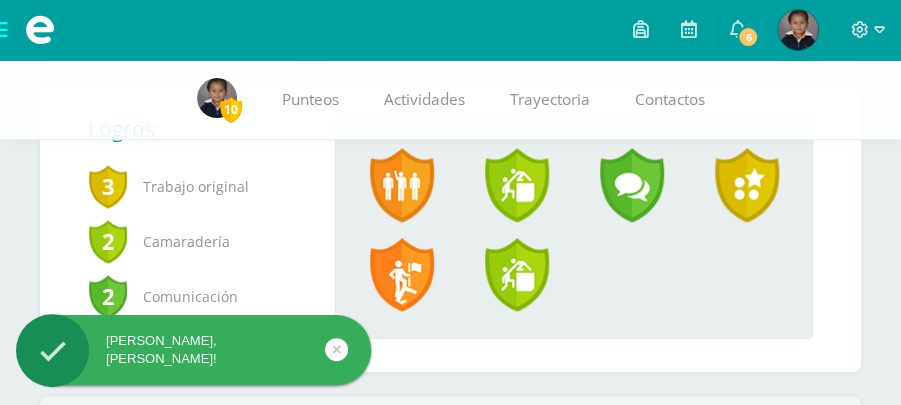 drag, startPoint x: 910, startPoint y: 78, endPoint x: 908, endPoint y: 212, distance: 134.01492 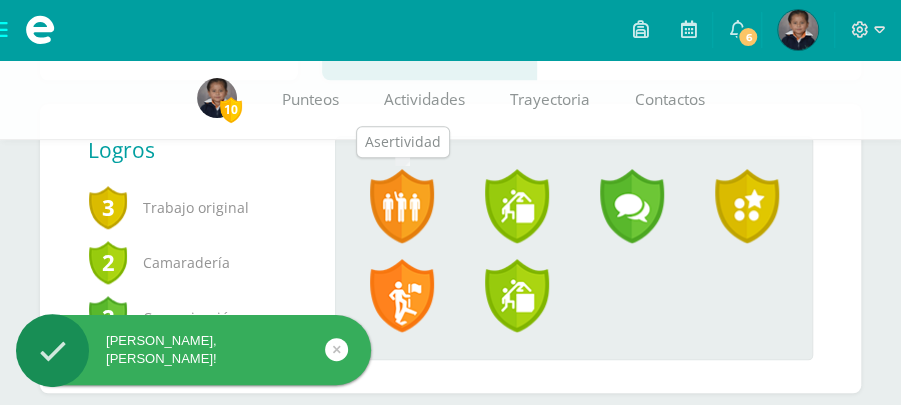 click at bounding box center (402, 206) 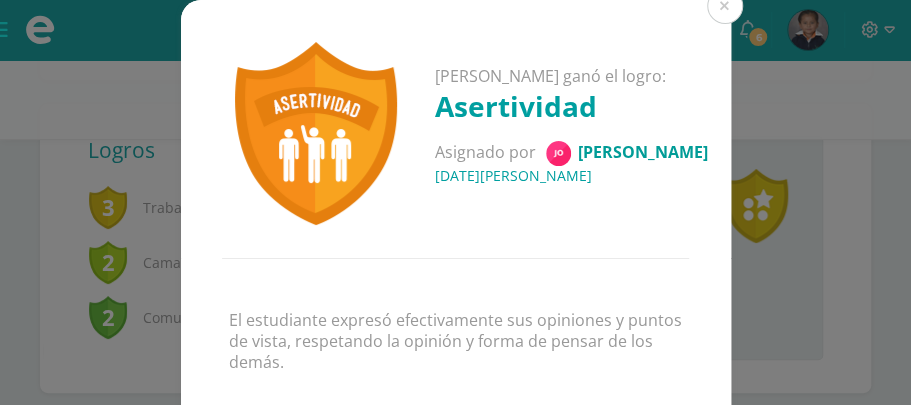 click on "Katherin Daniela ganó el logro:   Asertividad   Asignado por
Jonatan Guzmán
09 de Junio del 2025
El estudiante expresó efectivamente sus opiniones y puntos de vista, respetando la opinión y forma de pensar de los demás." at bounding box center (455, 218) 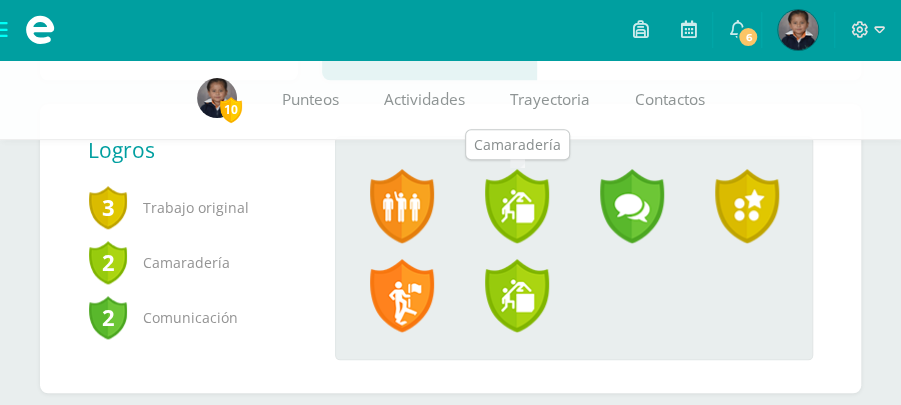 click at bounding box center [517, 206] 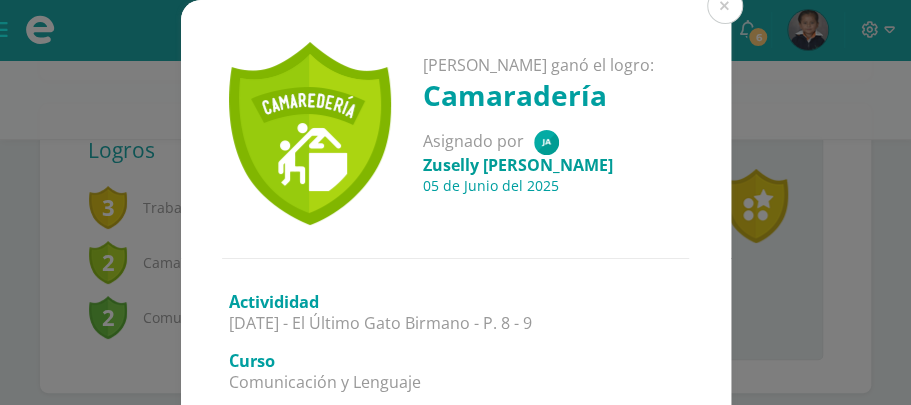 click on "Katherin Daniela ganó el logro:   Camaradería   Asignado por
Zuselly Ambrocio
05 de Junio del 2025
Activididad Mayo 29 - El Último Gato Birmano - P. 8 - 9 Curso Comunicación y Lenguaje
El estudiante apoyó a sus compañeros, ayudándolos a resolver problemas o inquietudes a lo largo de la actividad." at bounding box center [455, 258] 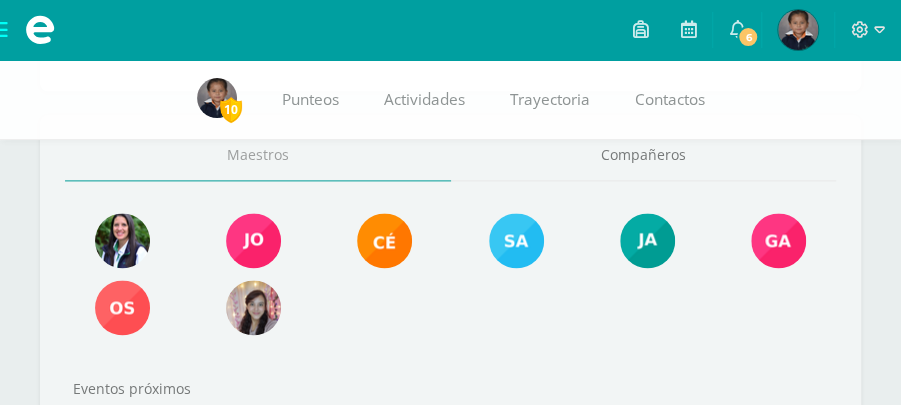 scroll, scrollTop: 860, scrollLeft: 0, axis: vertical 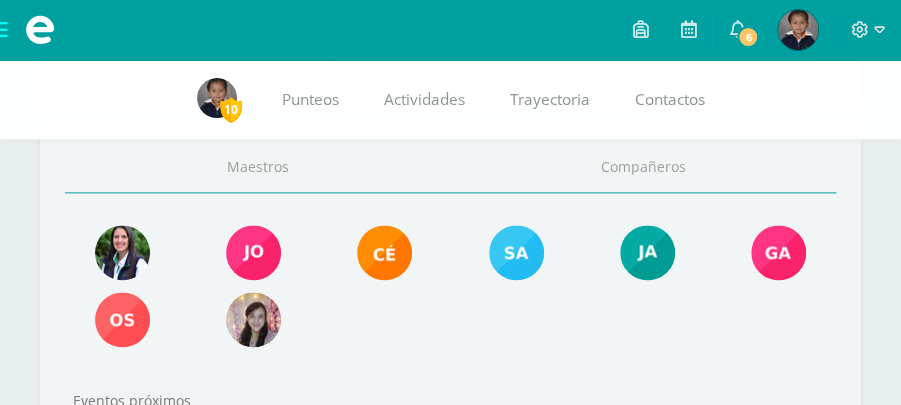 click on "Compañeros" at bounding box center (644, 167) 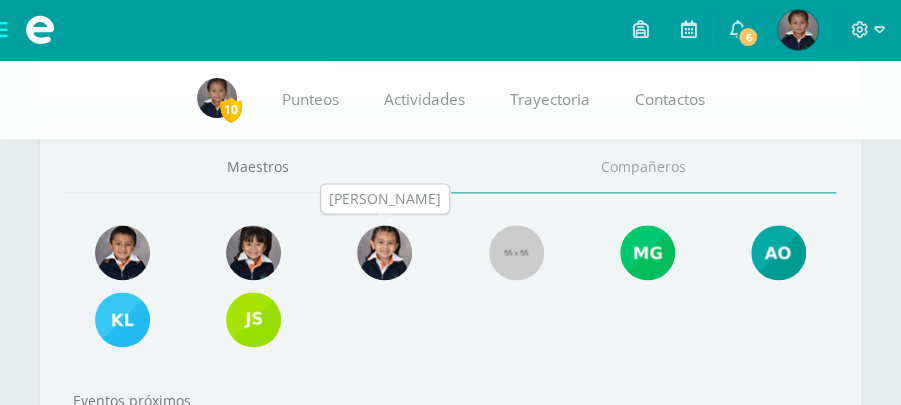 click at bounding box center (384, 252) 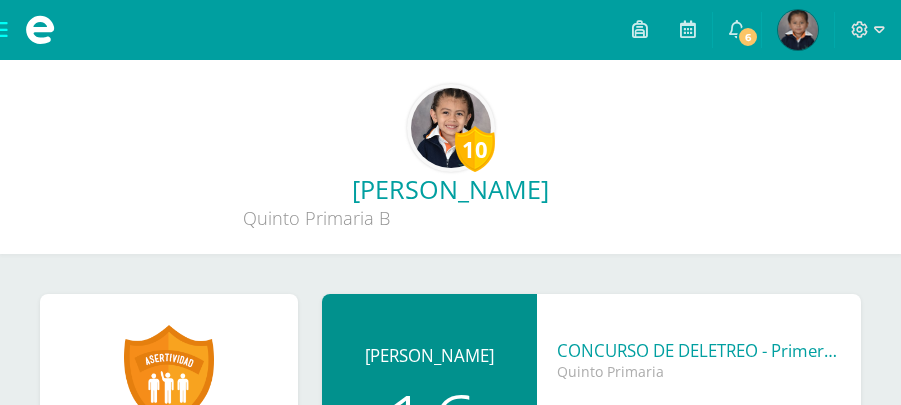 scroll, scrollTop: 0, scrollLeft: 0, axis: both 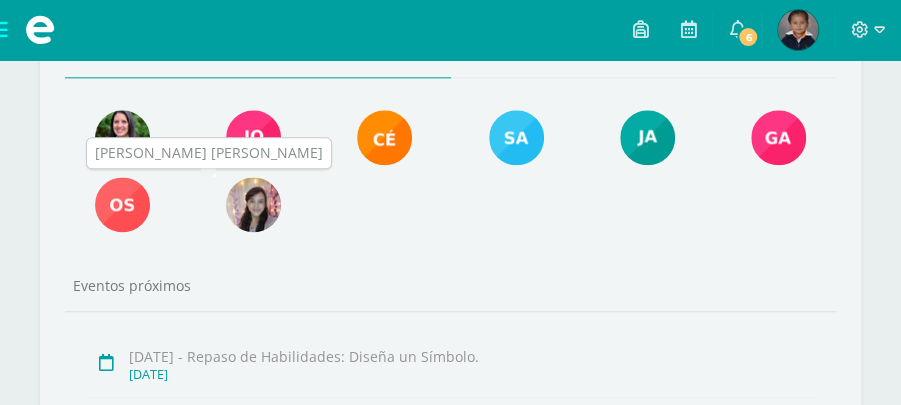 click at bounding box center (253, 204) 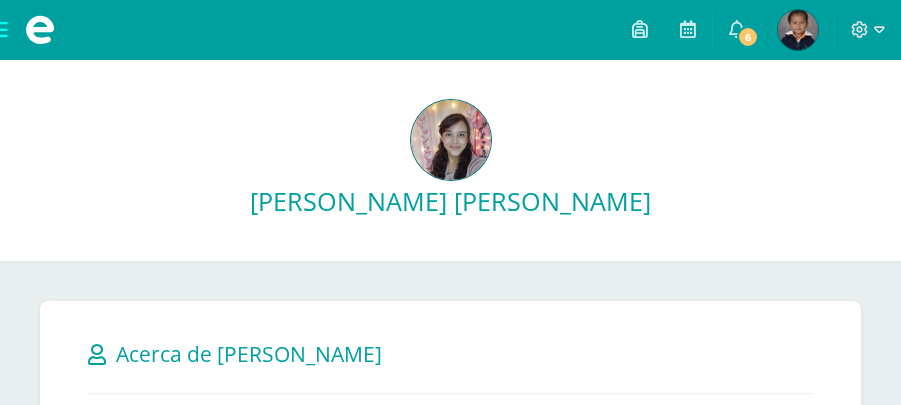 scroll, scrollTop: 0, scrollLeft: 0, axis: both 